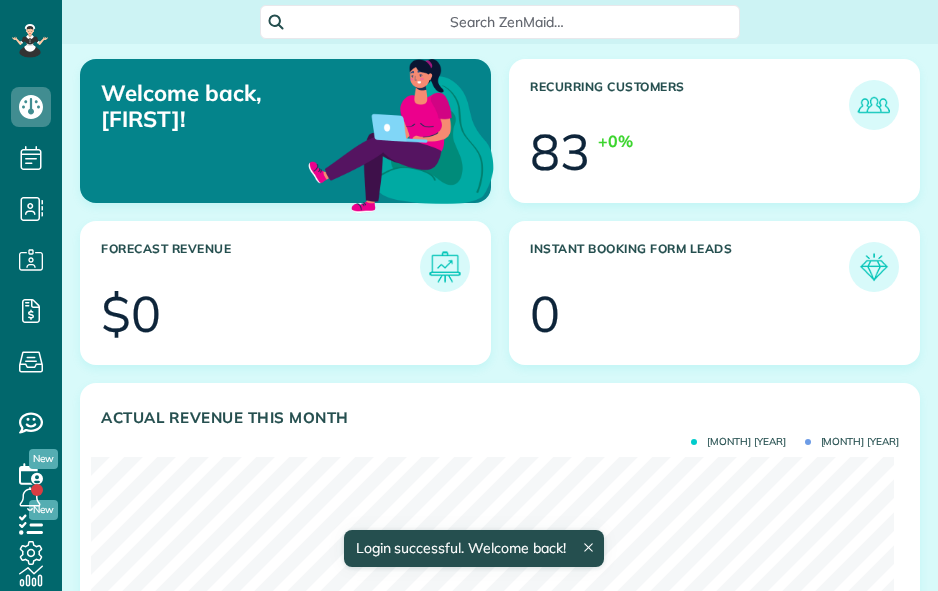 scroll, scrollTop: 0, scrollLeft: 0, axis: both 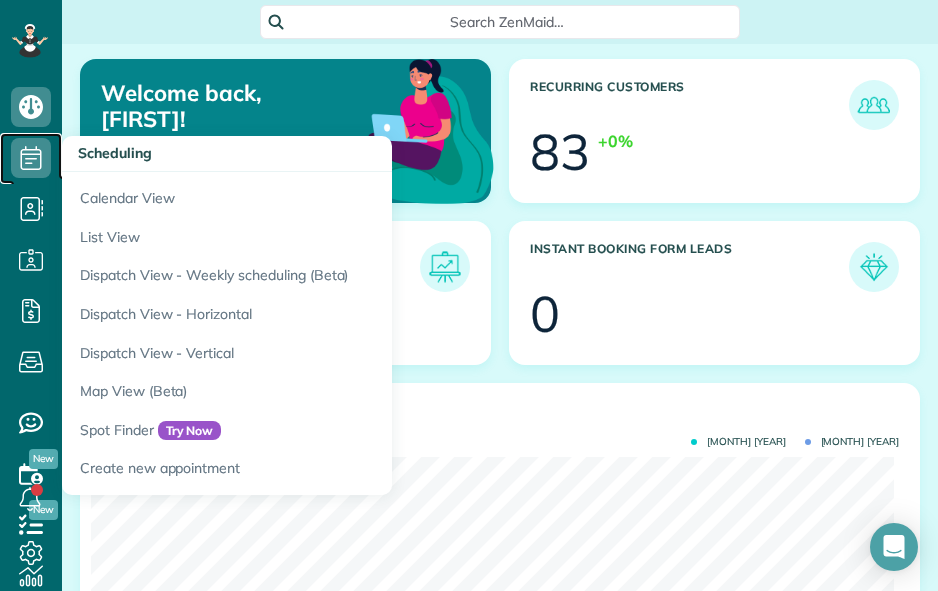 click 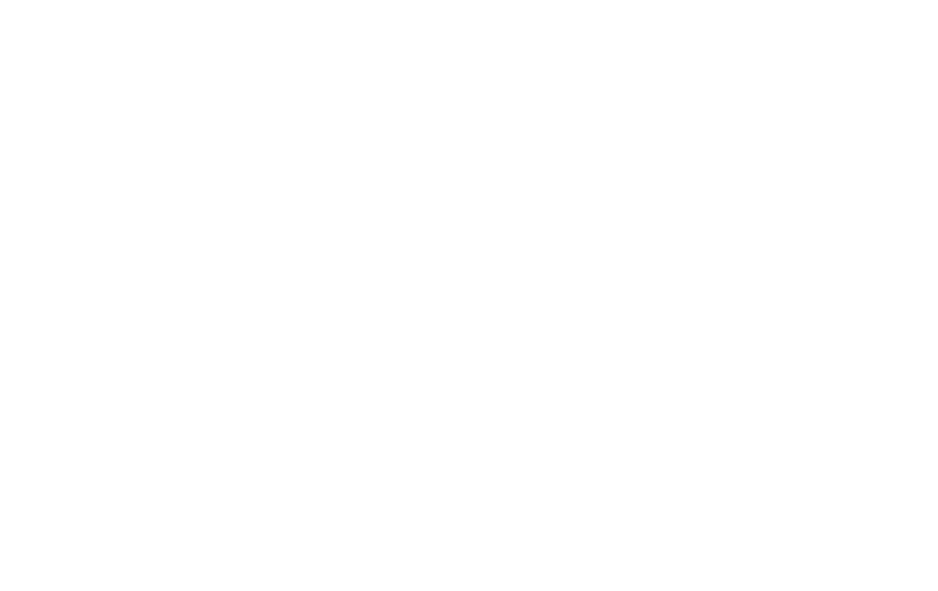 scroll, scrollTop: 0, scrollLeft: 0, axis: both 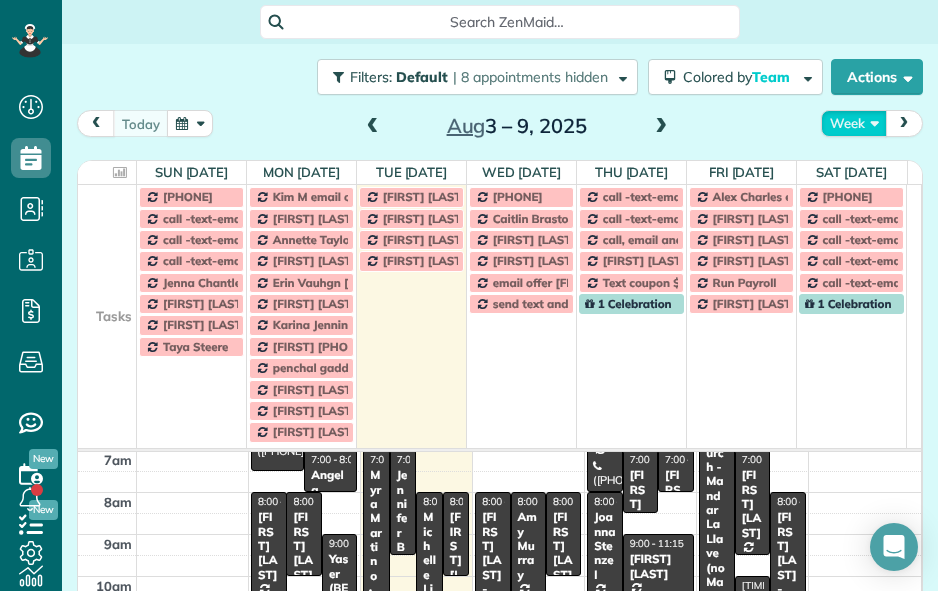 click on "Week" at bounding box center (854, 123) 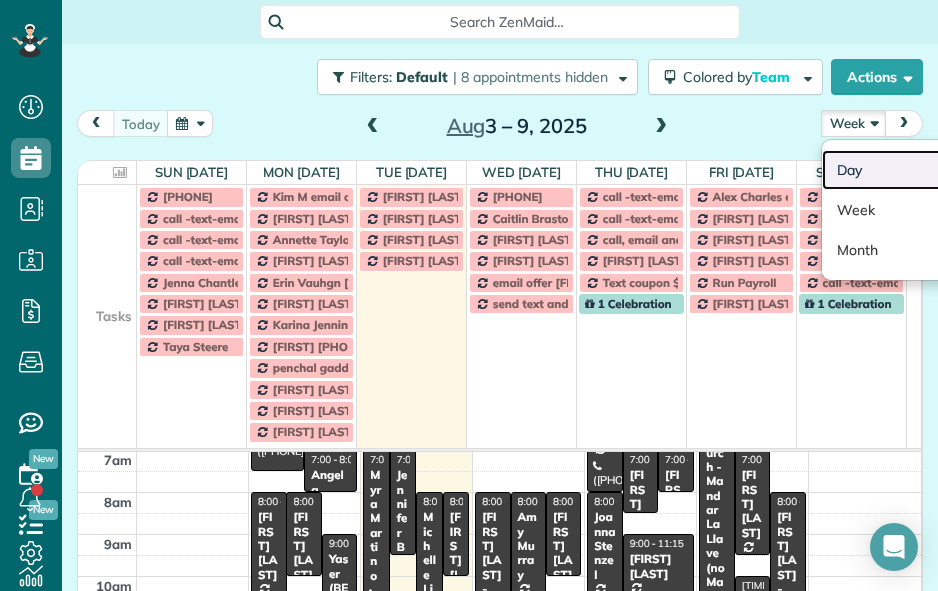 click on "Day" at bounding box center (901, 170) 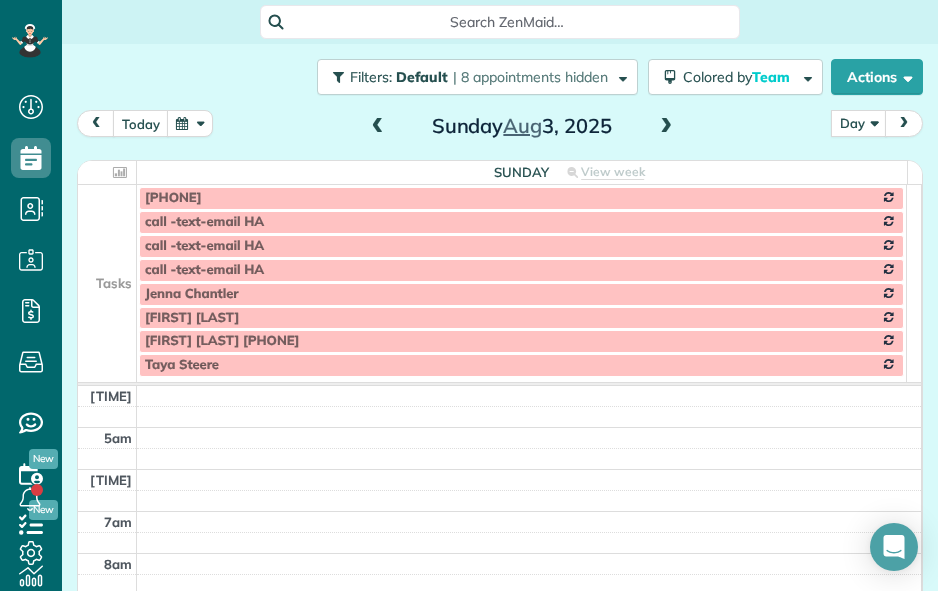 scroll, scrollTop: 127, scrollLeft: 0, axis: vertical 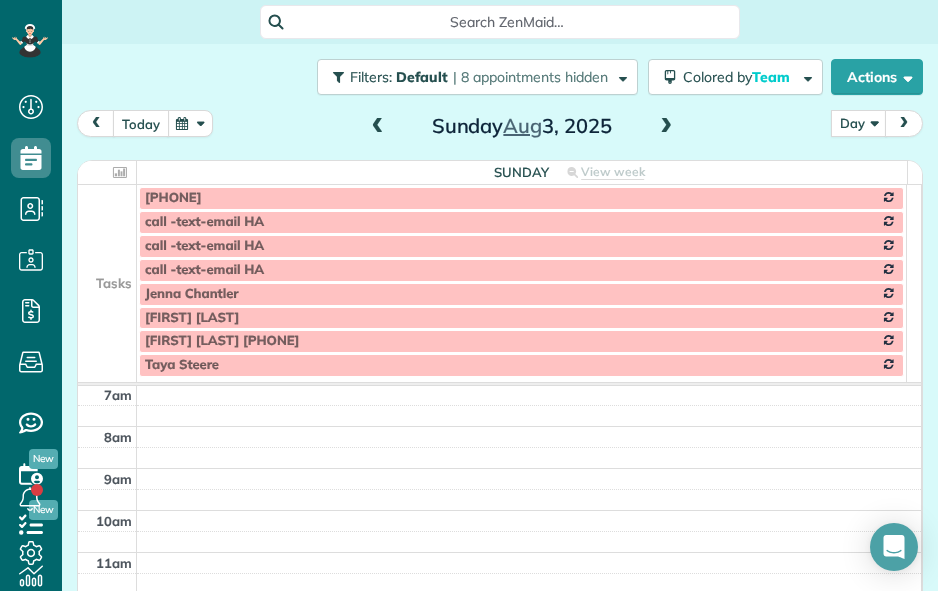 click on "today" at bounding box center [141, 123] 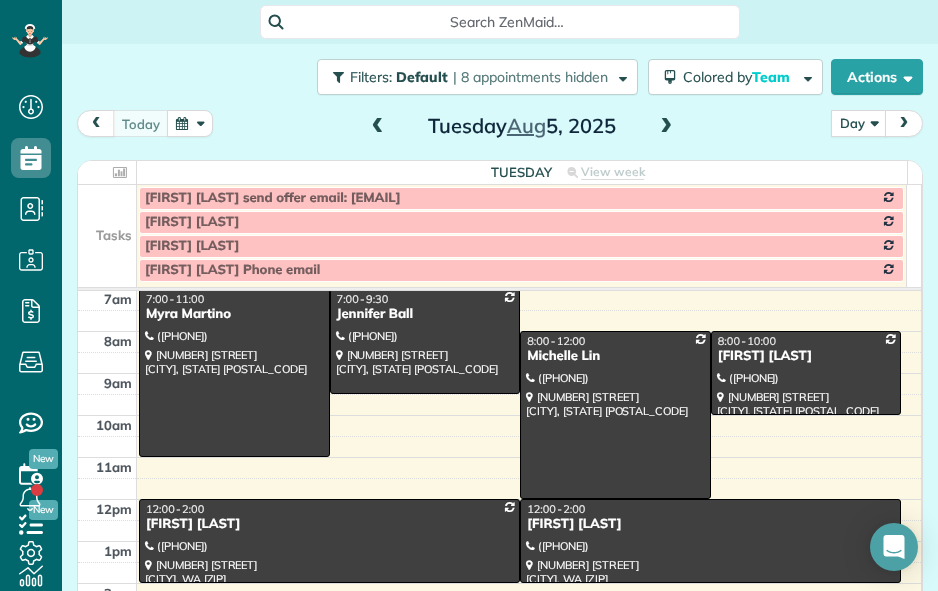 click at bounding box center [666, 127] 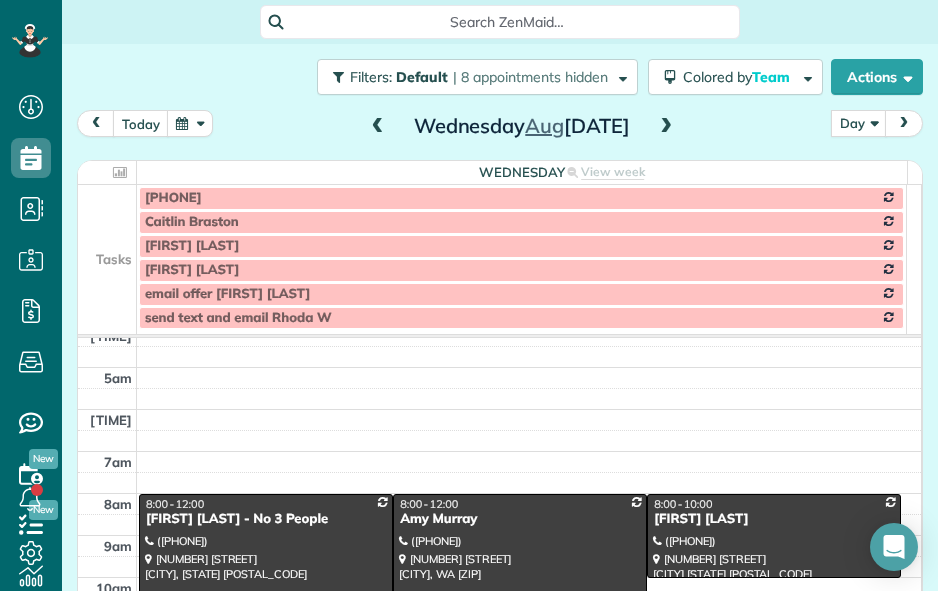 scroll, scrollTop: 112, scrollLeft: 0, axis: vertical 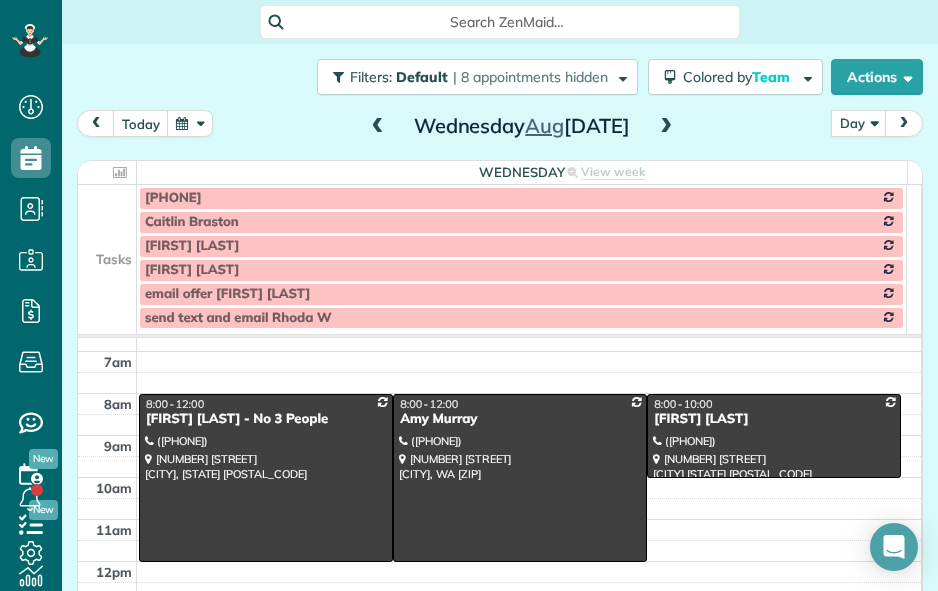 click at bounding box center [107, 246] 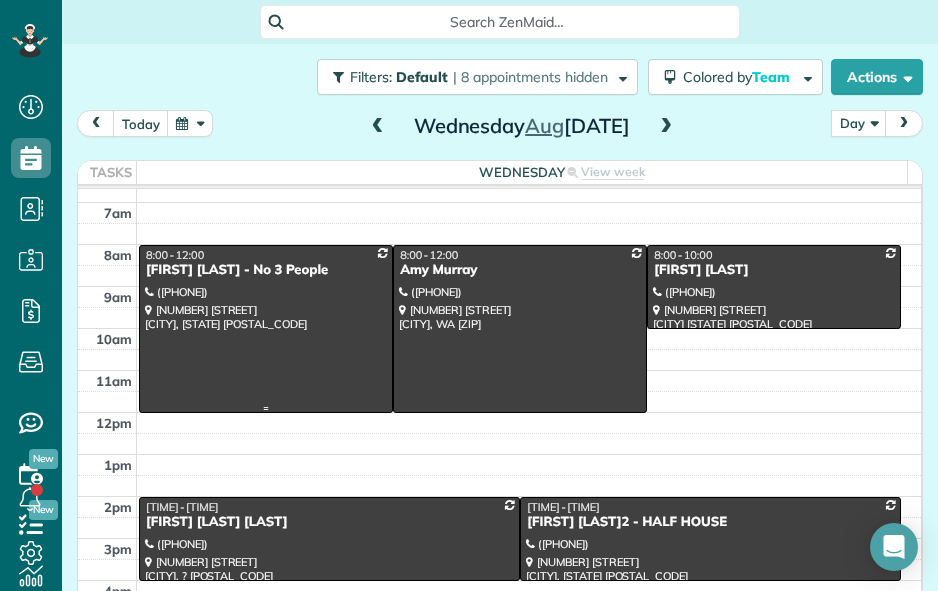 click at bounding box center (266, 329) 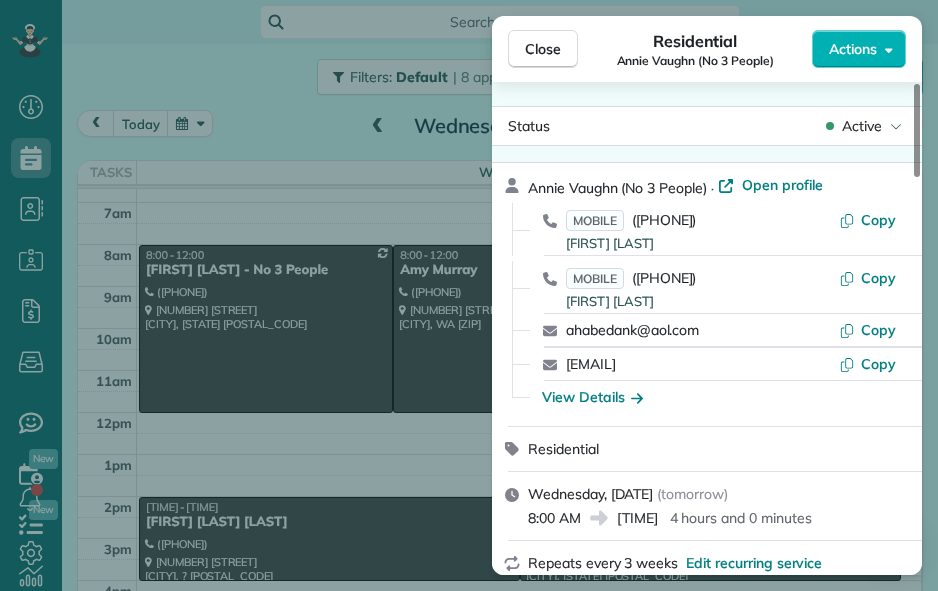 scroll, scrollTop: 400, scrollLeft: 0, axis: vertical 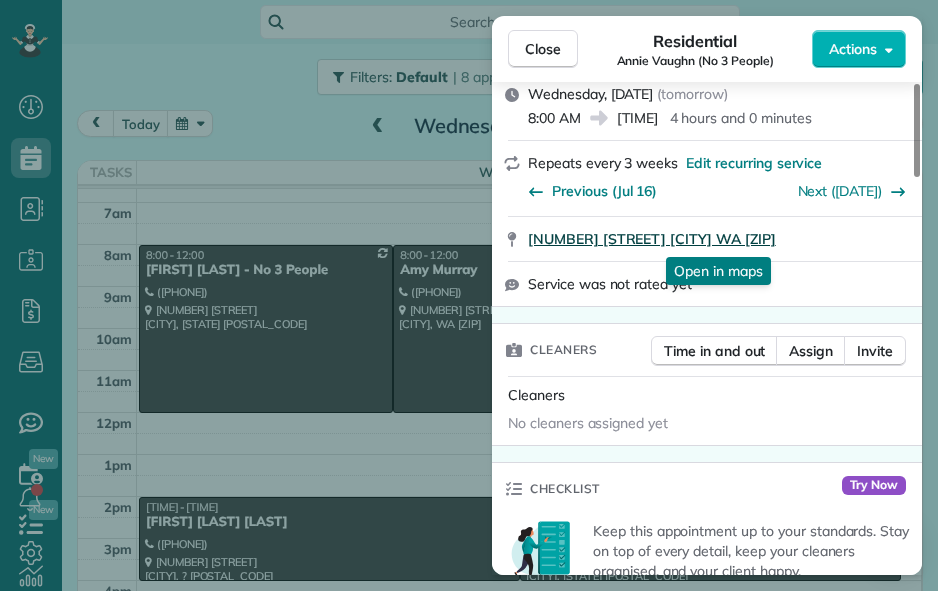 drag, startPoint x: 523, startPoint y: 243, endPoint x: 863, endPoint y: 248, distance: 340.03677 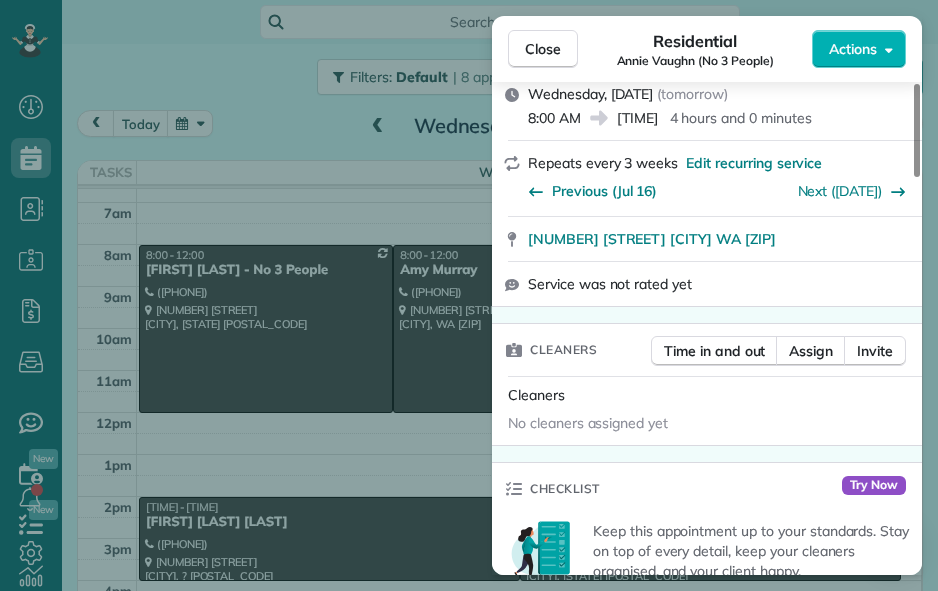 scroll, scrollTop: 0, scrollLeft: 0, axis: both 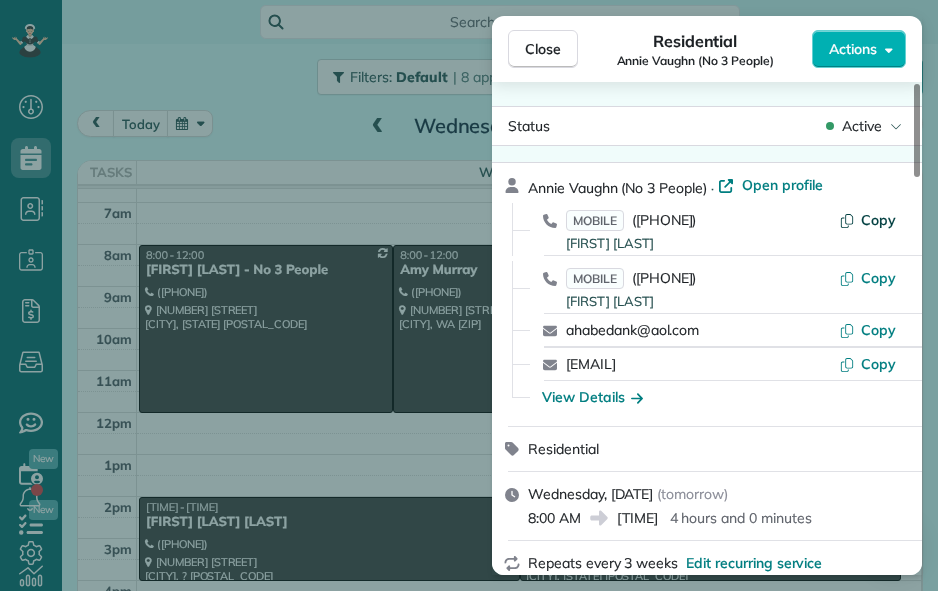click on "Copy" at bounding box center (867, 220) 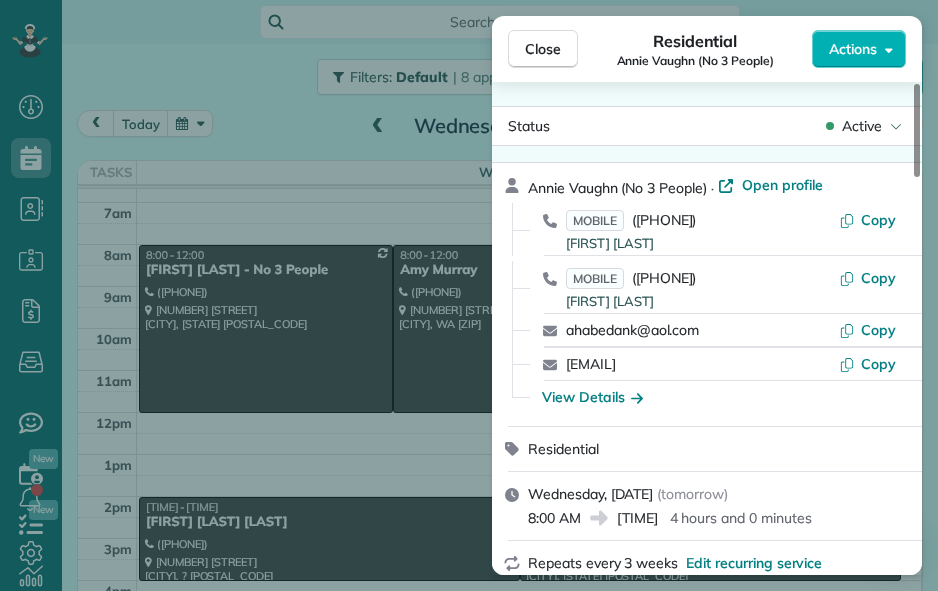 drag, startPoint x: 612, startPoint y: 398, endPoint x: 637, endPoint y: 392, distance: 25.70992 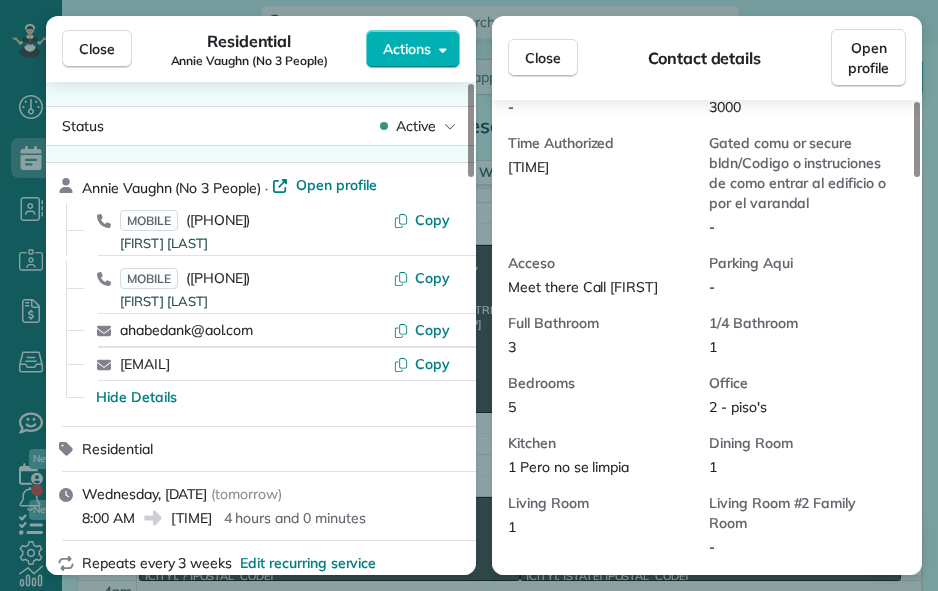 scroll, scrollTop: 601, scrollLeft: 0, axis: vertical 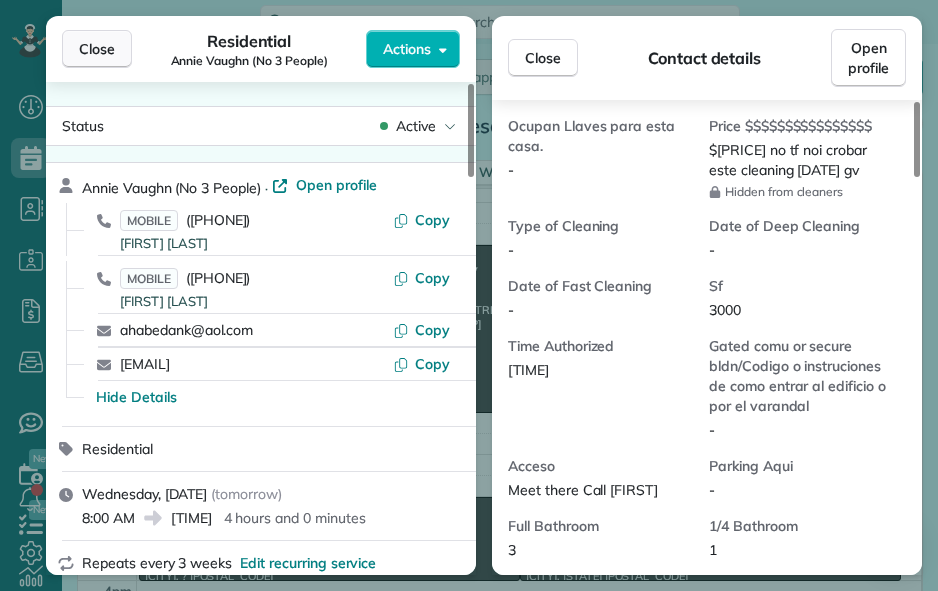 drag, startPoint x: 107, startPoint y: 58, endPoint x: 95, endPoint y: 59, distance: 12.0415945 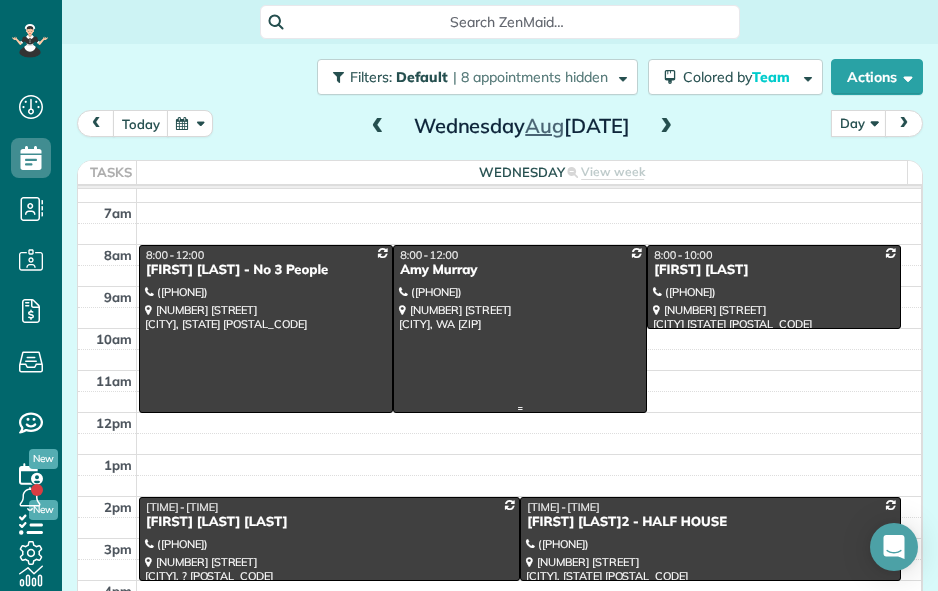 click at bounding box center (520, 329) 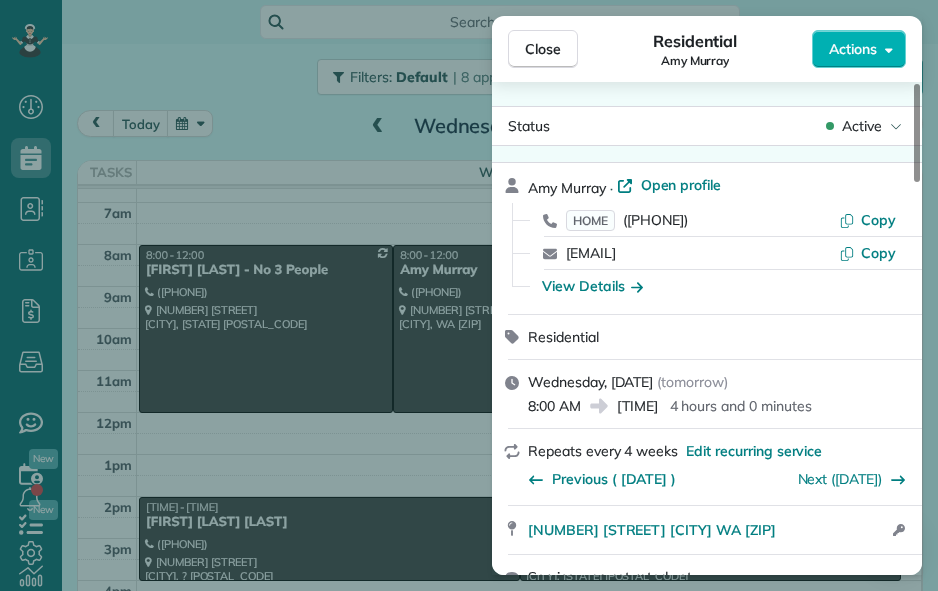 drag, startPoint x: 735, startPoint y: 63, endPoint x: 565, endPoint y: 86, distance: 171.54883 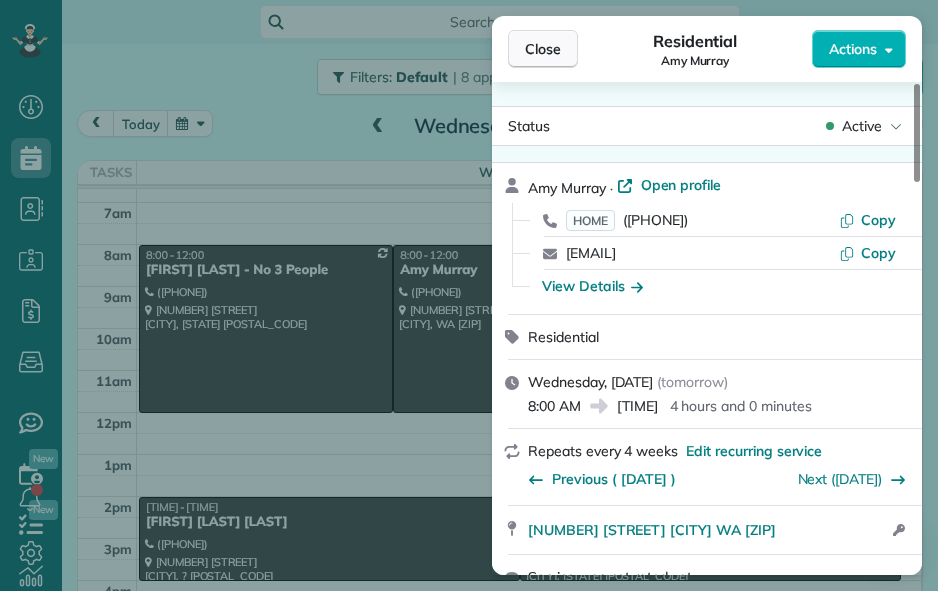 click on "Close" at bounding box center [543, 49] 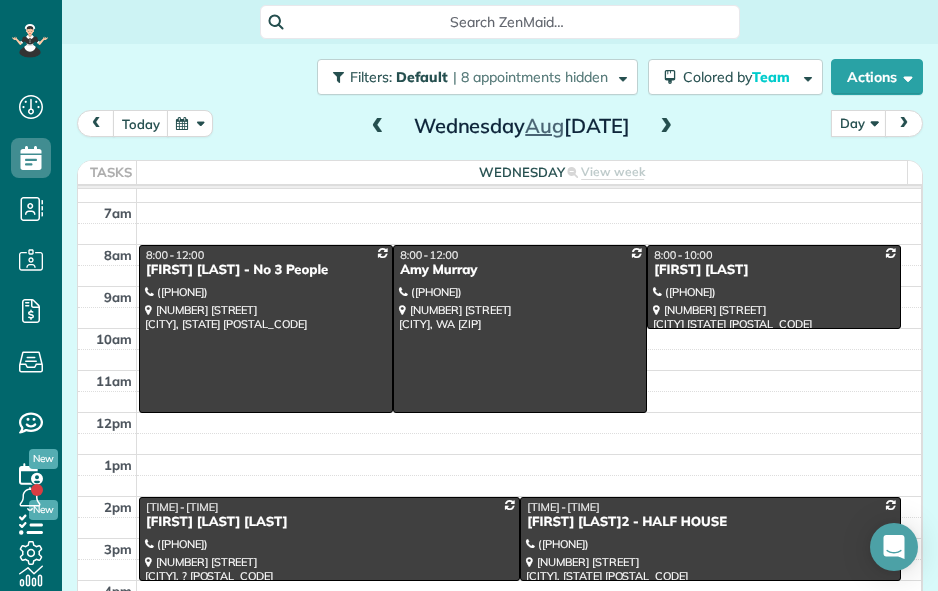 click on "8:00 - 12:00 Annie Vaughn - No 3 People (253) 720-6008 6217 Agnes Road Northeast Tacoma, WA 98422 8:00 - 12:00 Amy Murray (253) 224-3378 12704 64th ave e Puyallup, WA 98373 8:00 - 10:00 Lisa Voso (206) 714-9131 2612 sw 323rd st Federal way, WA 98023 2:00 - 4:00 HERSHEL RENTON Sandoval (253) 217-2425 12525 SE 188th PL Renton, ? 98058 2:00 - 4:00 Ines Miranda2 - HALF HOUSE (253) 981-3972 27741 131th Ct SE Kent, WA 98032" at bounding box center [499, 412] 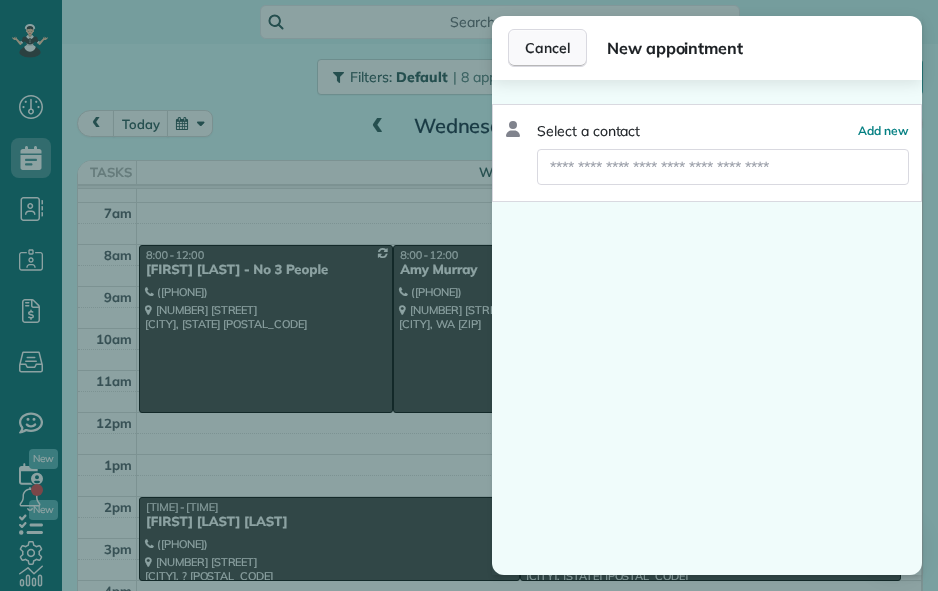 click on "Cancel" at bounding box center [547, 48] 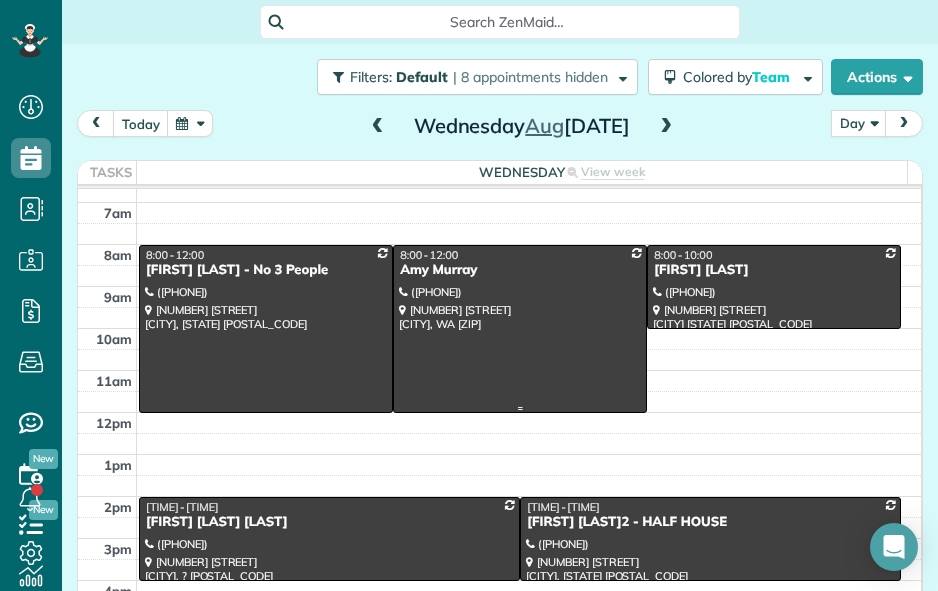 click at bounding box center [520, 329] 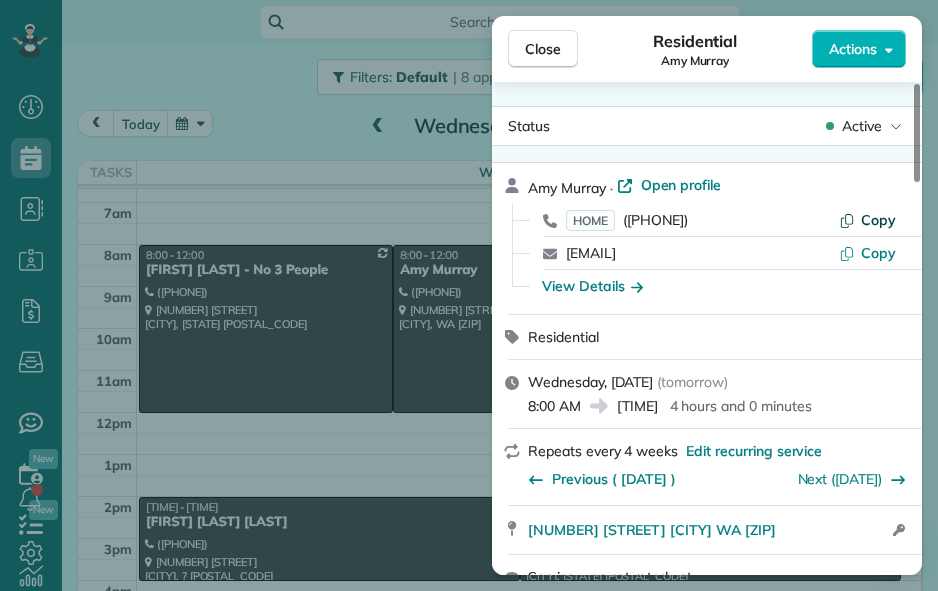 click on "Copy" at bounding box center [878, 220] 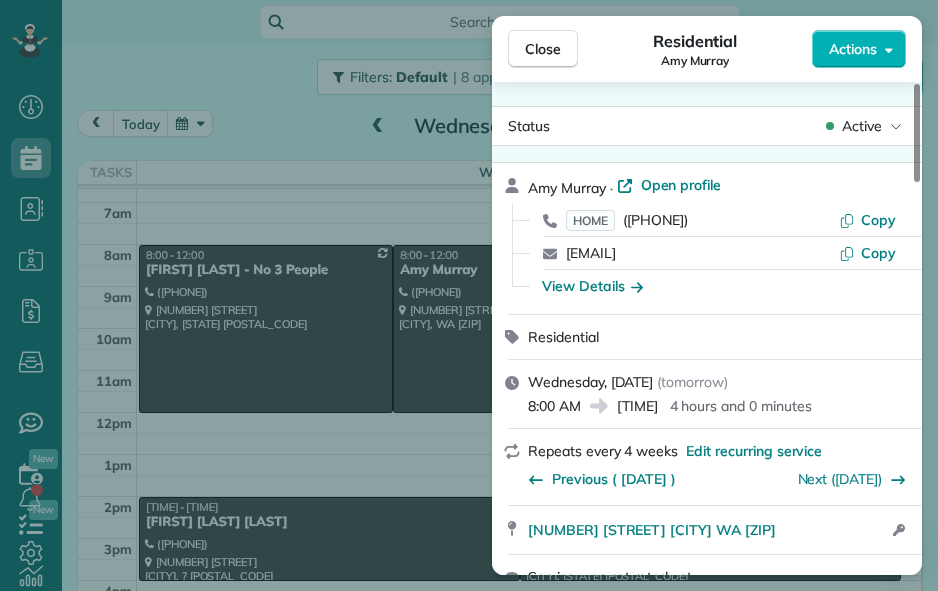drag, startPoint x: 526, startPoint y: 536, endPoint x: 814, endPoint y: 550, distance: 288.3401 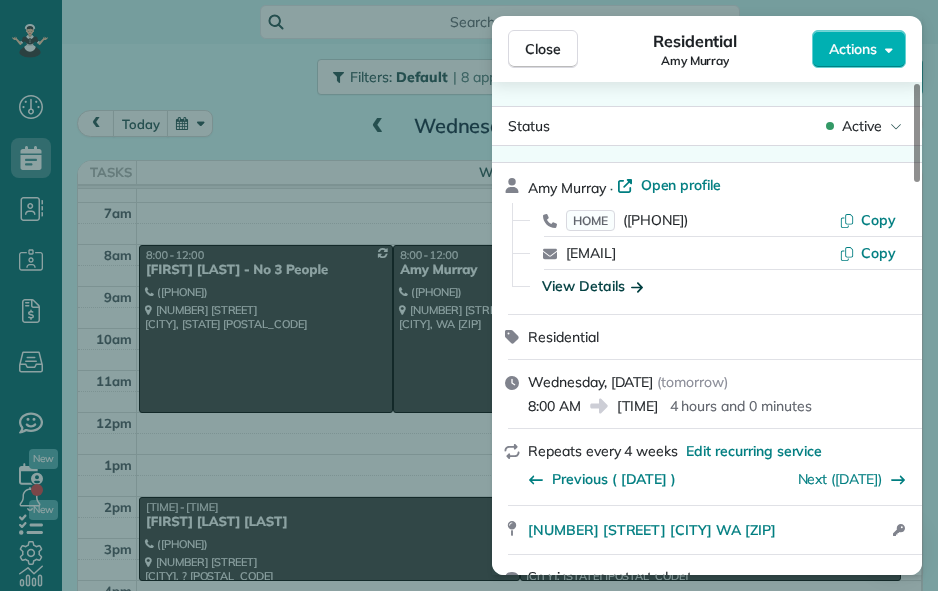 click on "View Details" at bounding box center (592, 286) 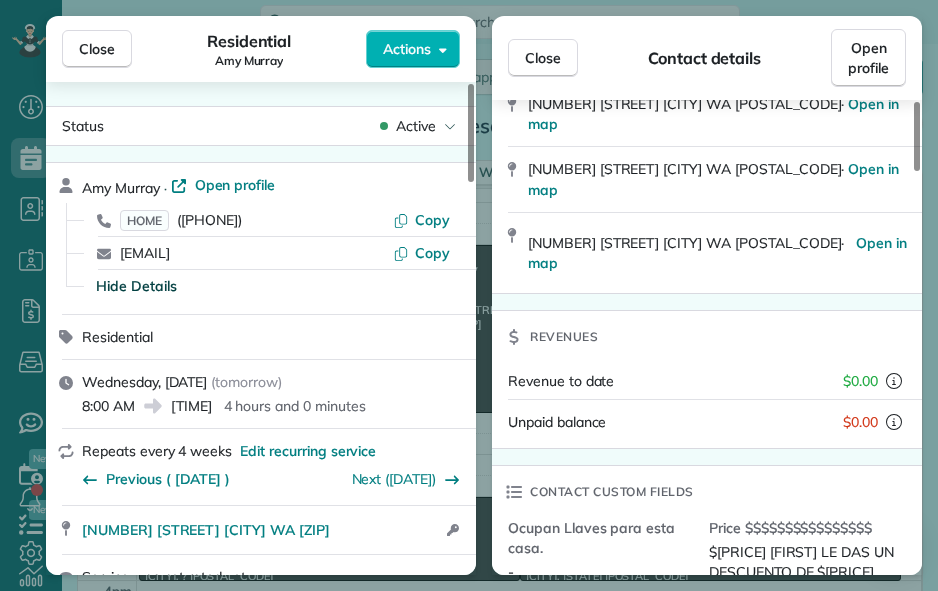 scroll, scrollTop: 603, scrollLeft: 0, axis: vertical 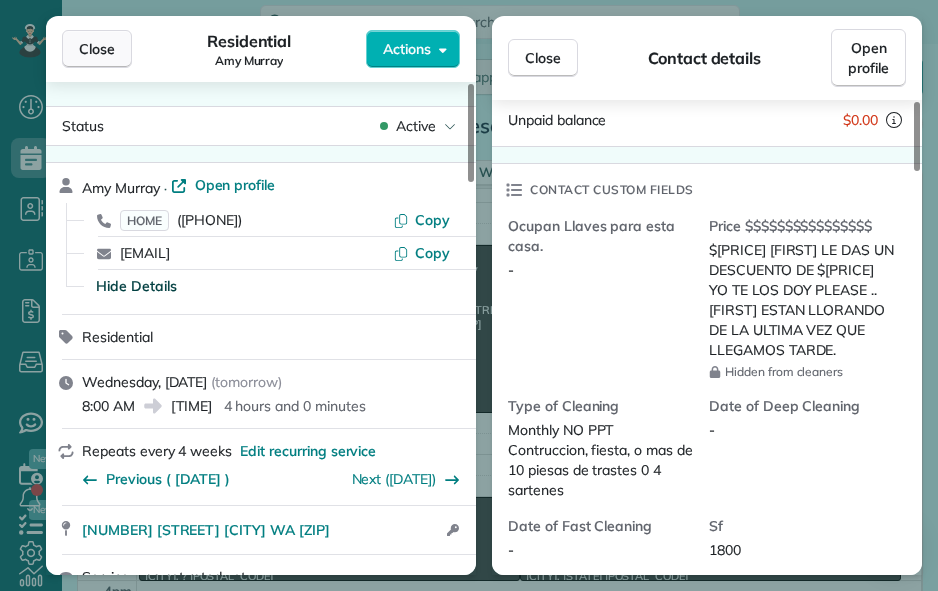 drag, startPoint x: 82, startPoint y: 51, endPoint x: 98, endPoint y: 47, distance: 16.492422 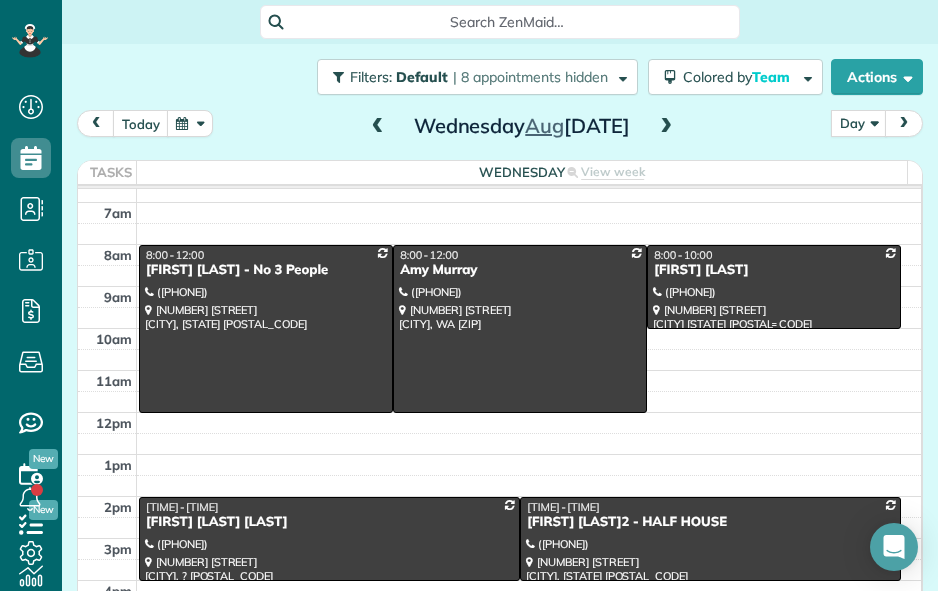 click at bounding box center (774, 287) 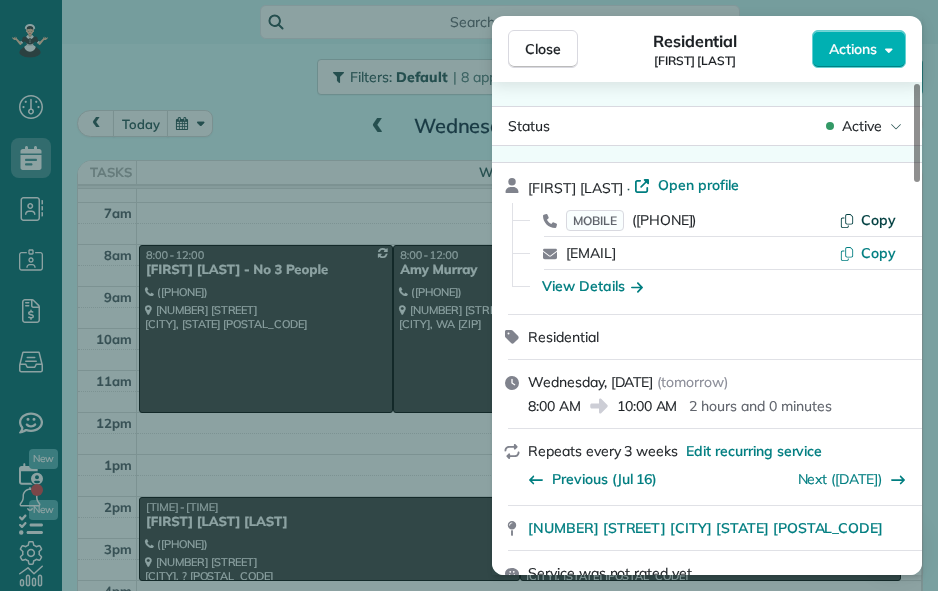 click on "Copy" at bounding box center (878, 220) 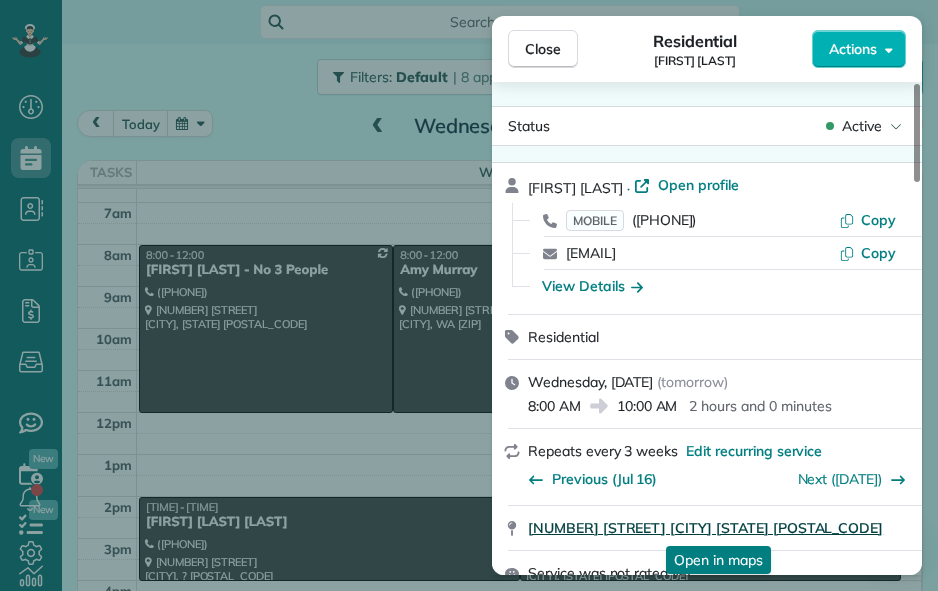 drag, startPoint x: 526, startPoint y: 533, endPoint x: 802, endPoint y: 535, distance: 276.00723 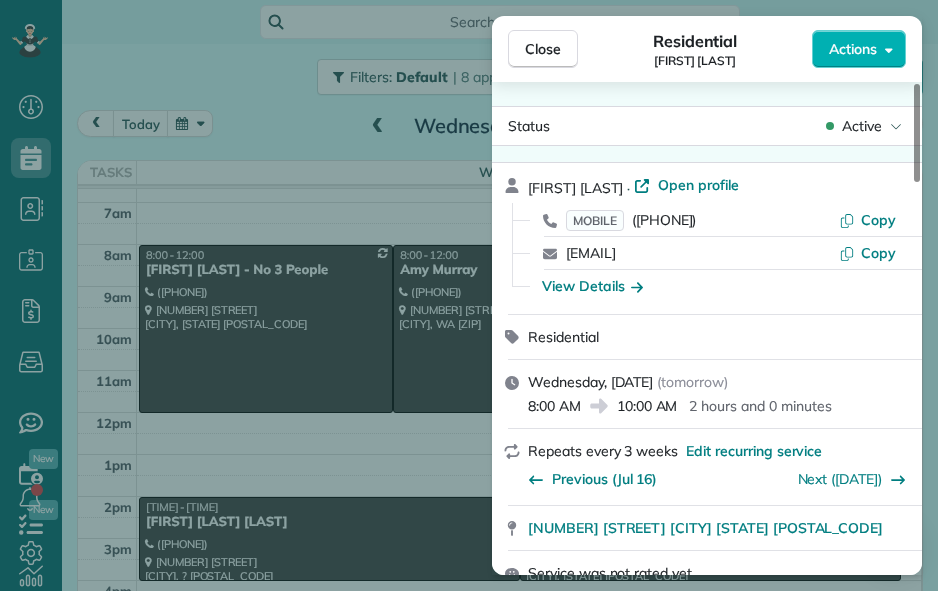 click on "View Details" at bounding box center (592, 286) 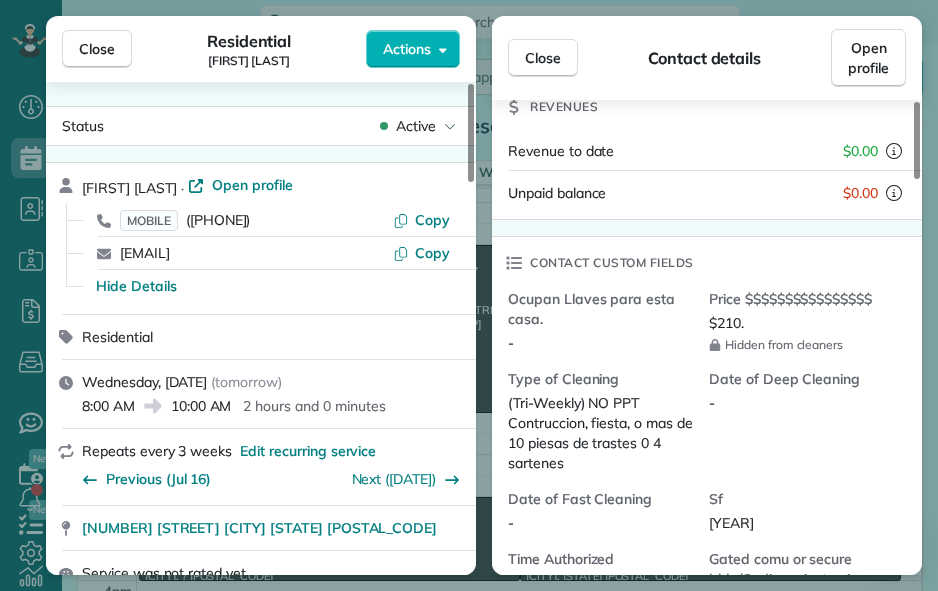 scroll, scrollTop: 501, scrollLeft: 0, axis: vertical 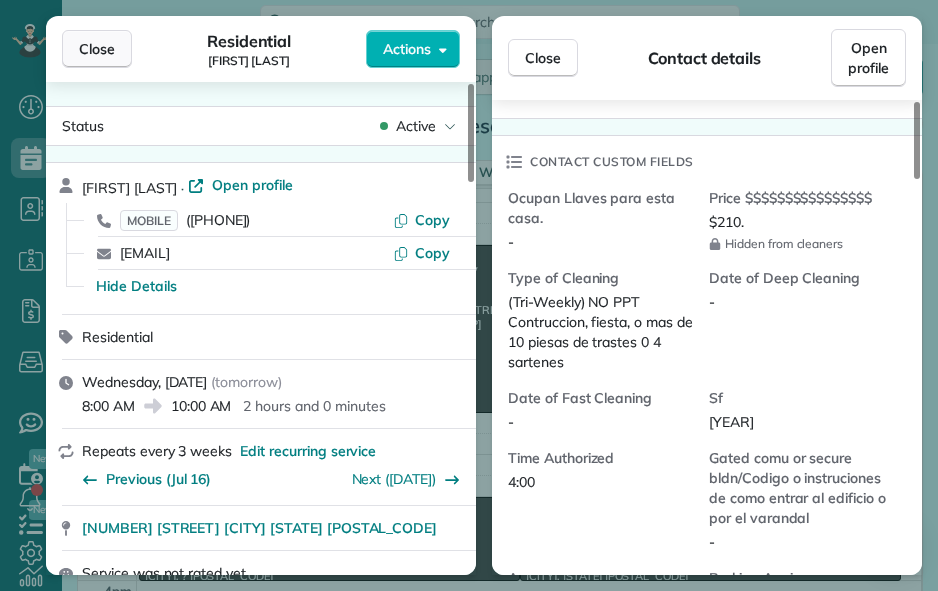 click on "Close" at bounding box center [97, 49] 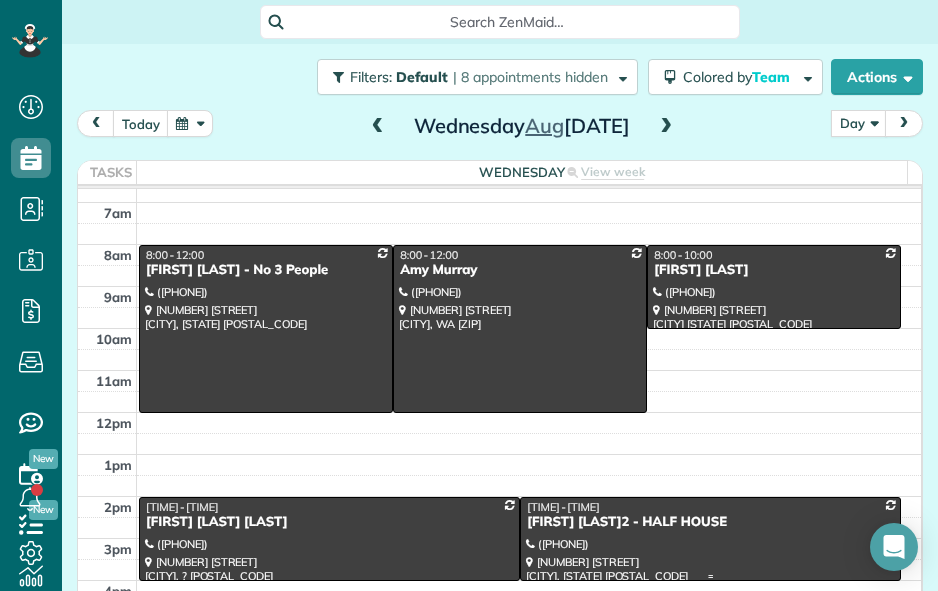 click on "[FIRST] [LAST]2 - HALF HOUSE" at bounding box center [710, 522] 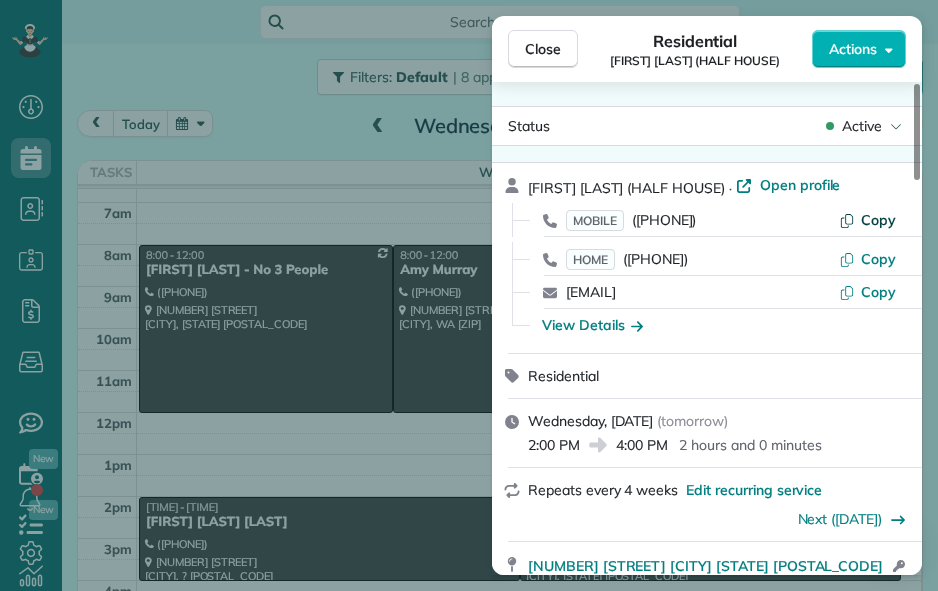 click on "Copy" at bounding box center [878, 220] 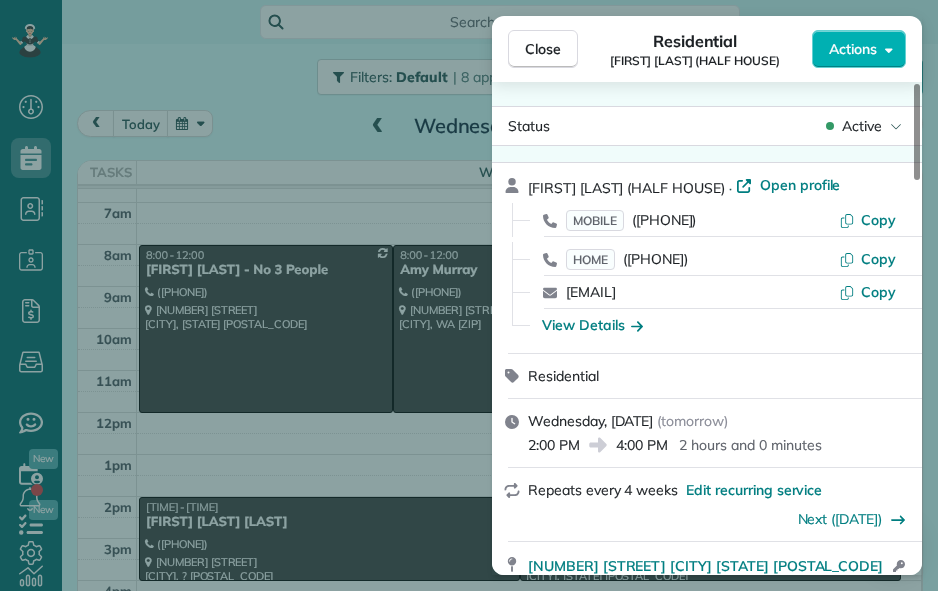 scroll, scrollTop: 203, scrollLeft: 0, axis: vertical 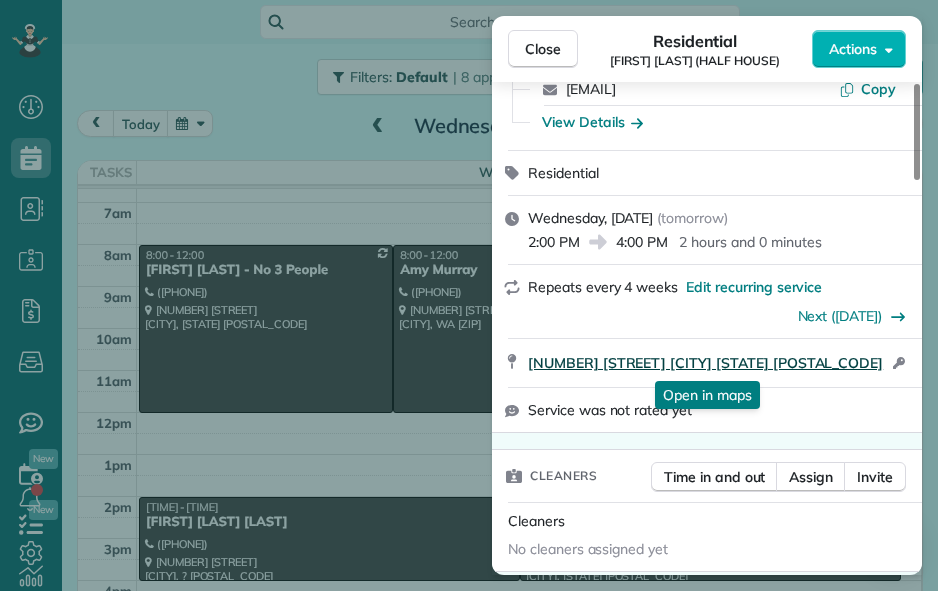 drag, startPoint x: 526, startPoint y: 367, endPoint x: 781, endPoint y: 361, distance: 255.07057 